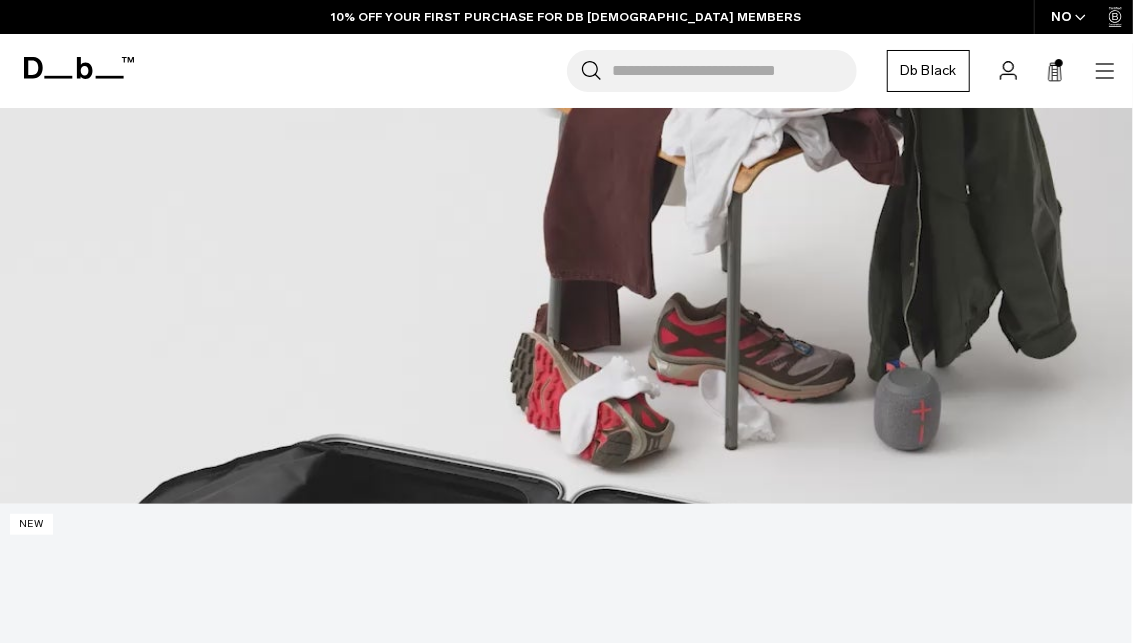 scroll, scrollTop: 420, scrollLeft: 0, axis: vertical 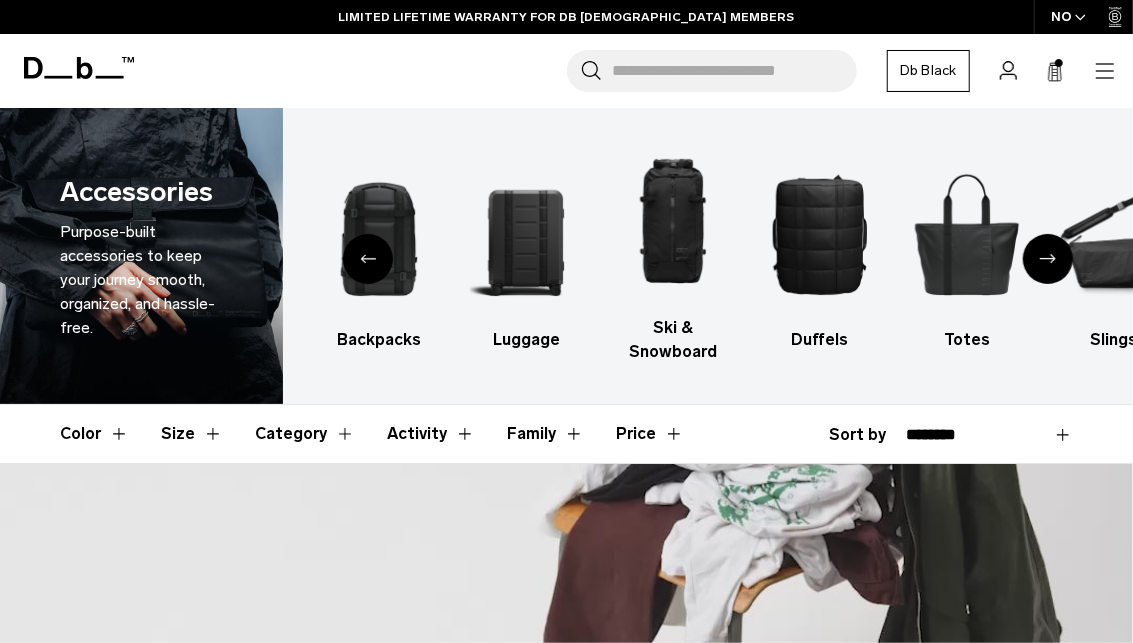 click 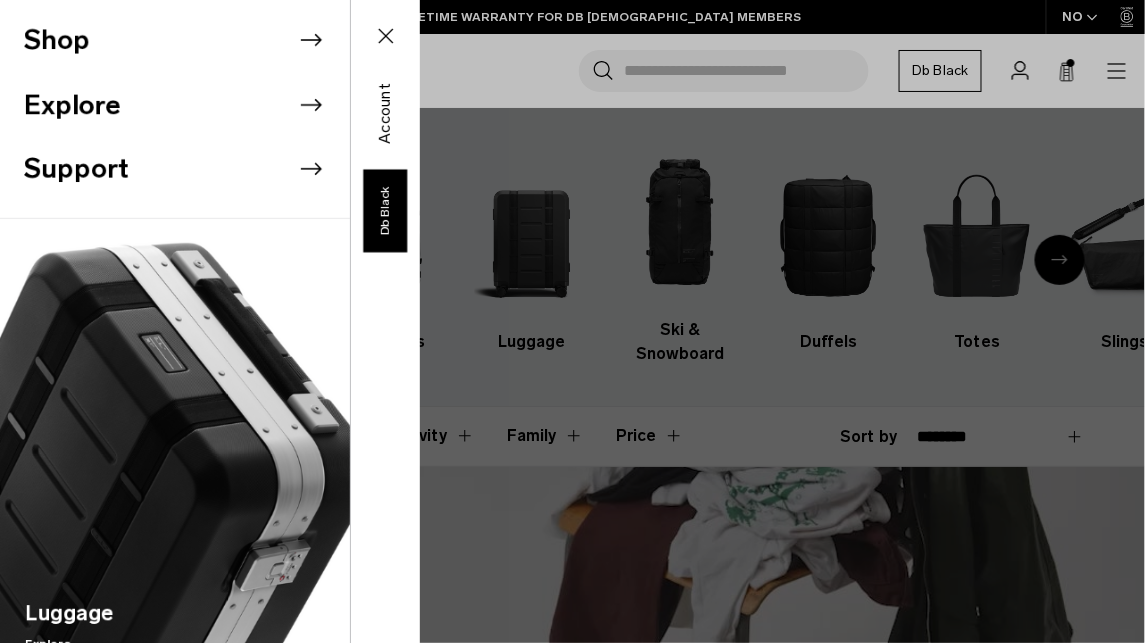 click on "Support" at bounding box center (187, 169) 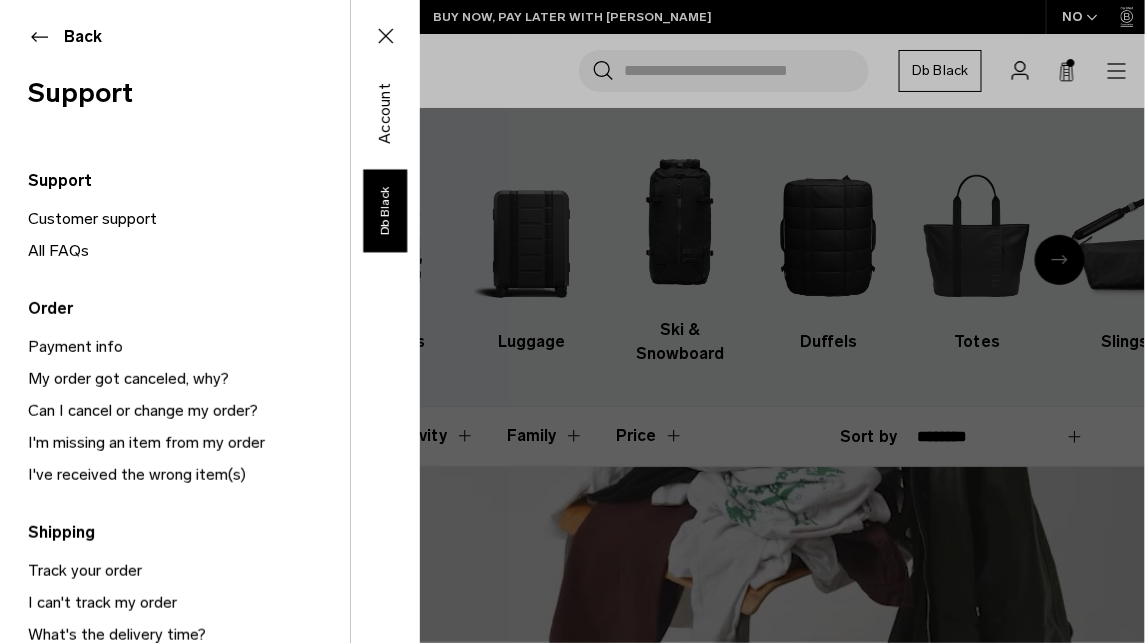 click on "Shop
Explore
Support
Luggage  Explore" at bounding box center (210, 321) 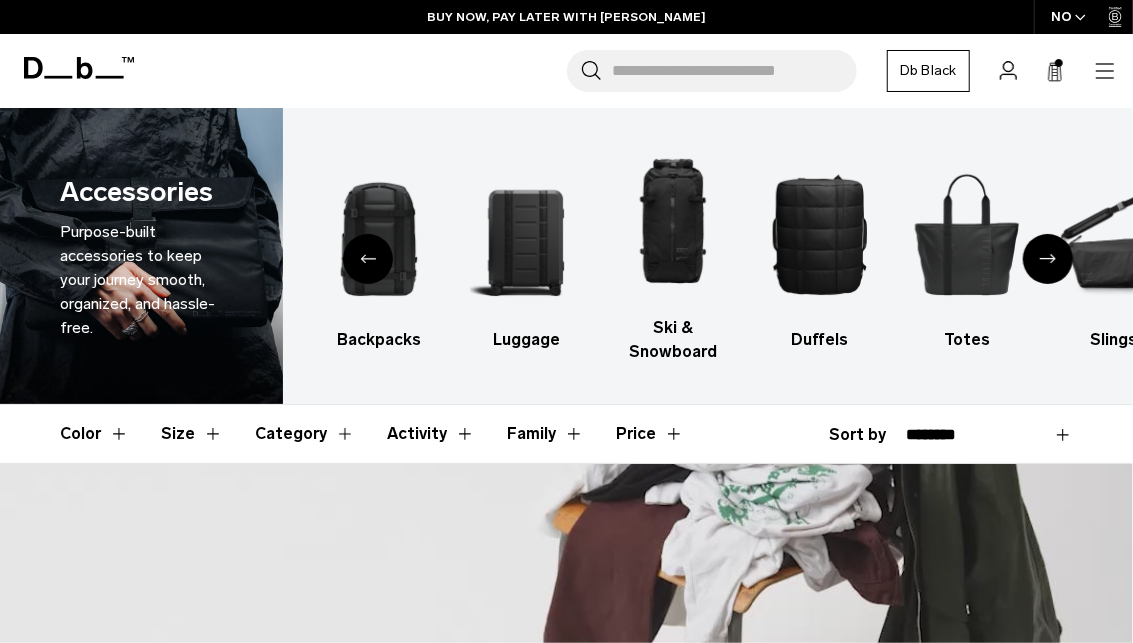 click at bounding box center [1080, 17] 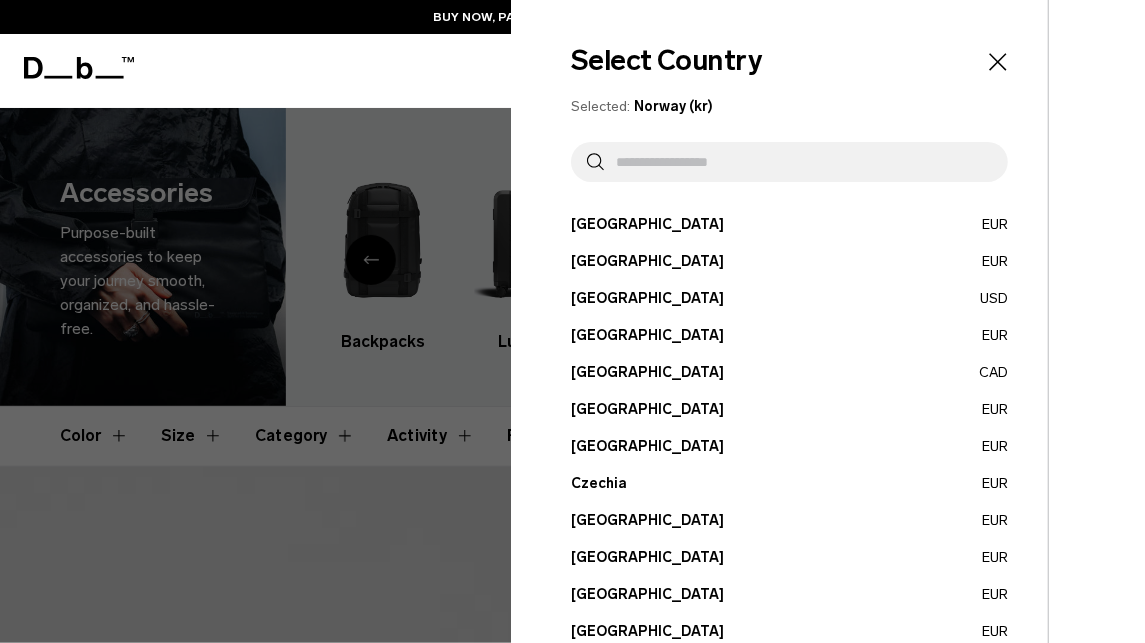 click on "Search for Bags, Luggage...
Search
Close
Trending Products
All Products
Hugger Backpack 30L Black Out
2.299 kr
Ramverk Front-access Carry-on Black Out" at bounding box center [637, 71] 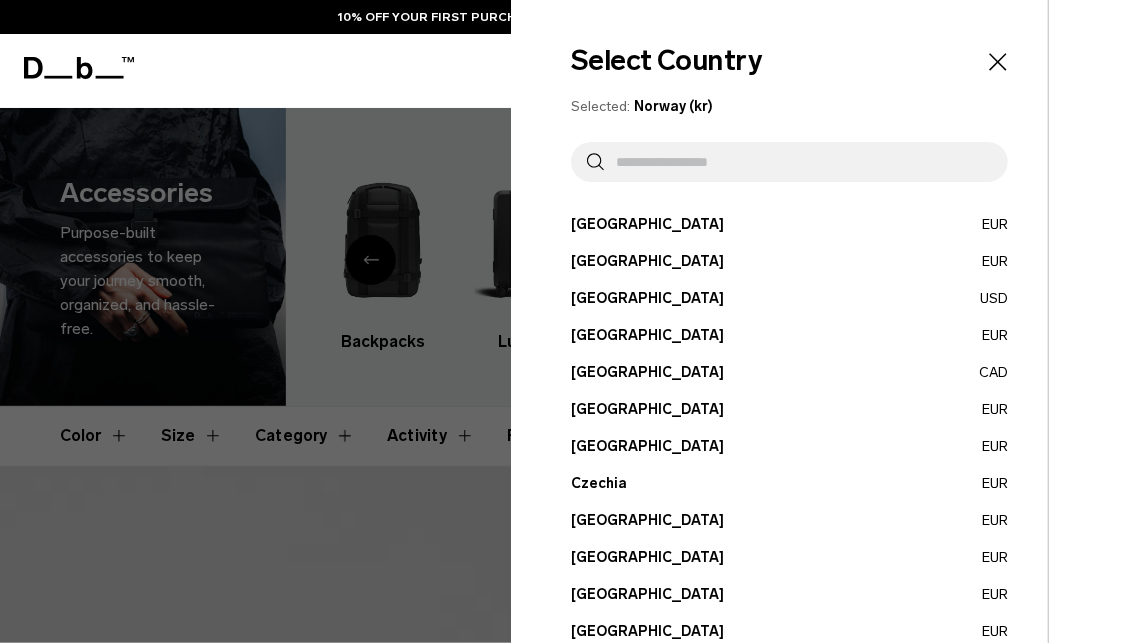 click on "Search for Bags, Luggage...
Search
Close
Trending Products
All Products
Hugger Backpack 30L Black Out
2.299 kr
Ramverk Front-access Carry-on Black Out" at bounding box center [637, 71] 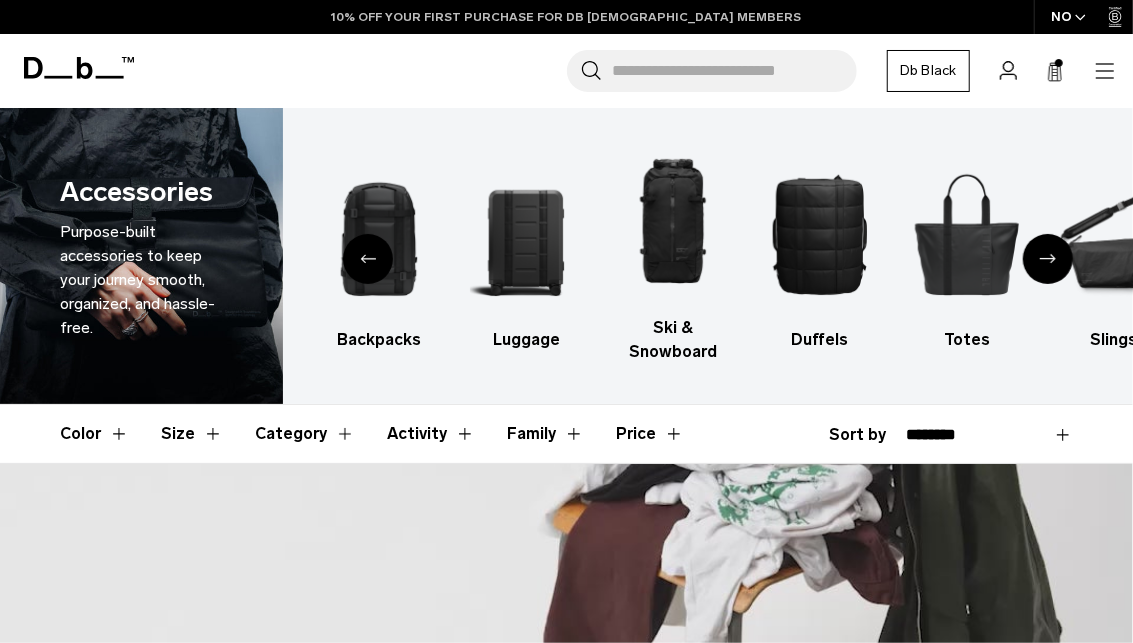 click on "10% OFF YOUR FIRST PURCHASE FOR DB [DEMOGRAPHIC_DATA] MEMBERS" at bounding box center [567, 17] 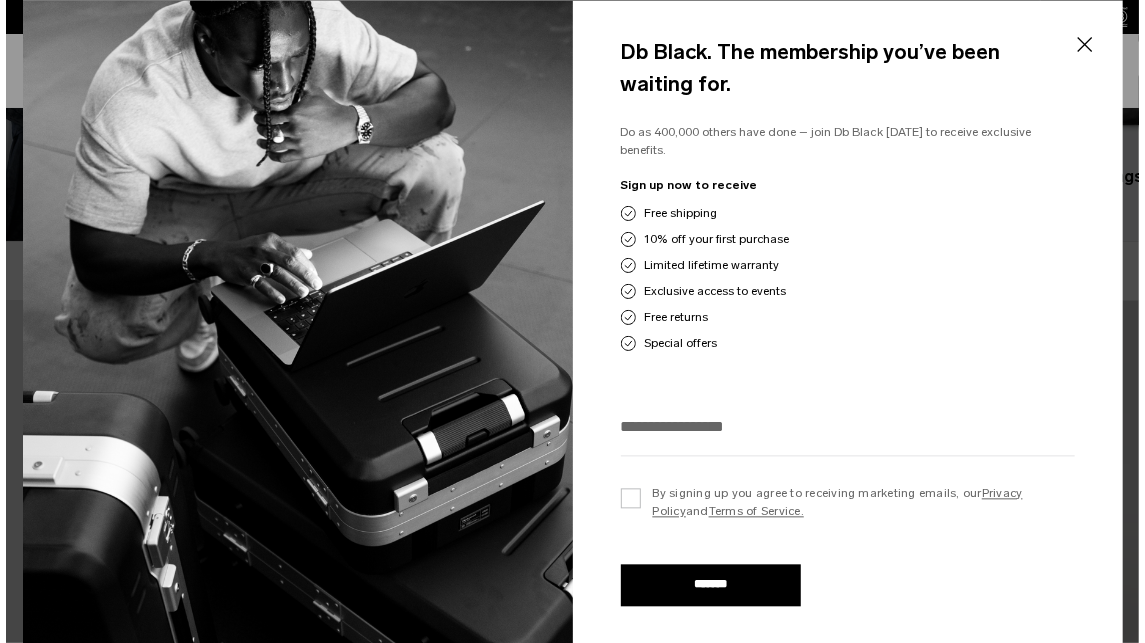 scroll, scrollTop: 164, scrollLeft: 0, axis: vertical 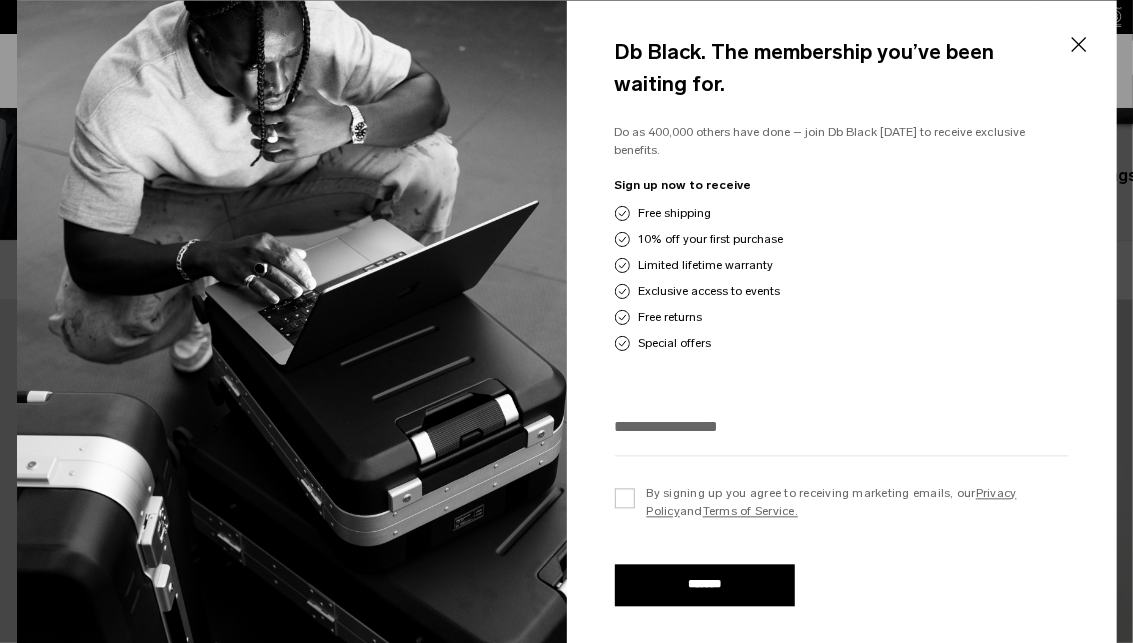 click at bounding box center [292, 321] 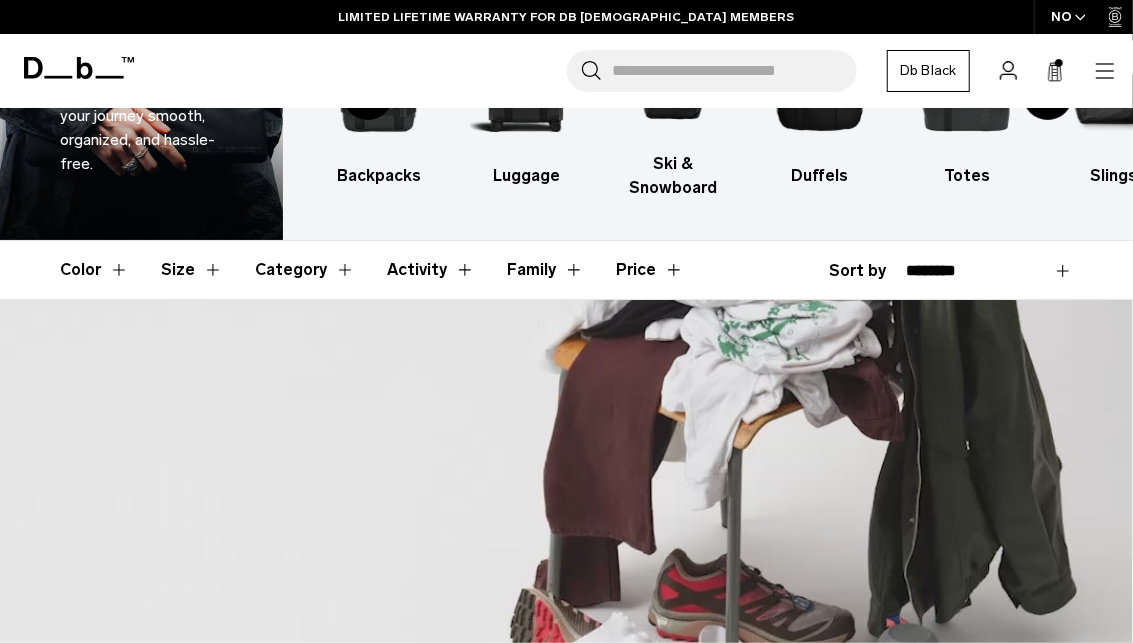 click 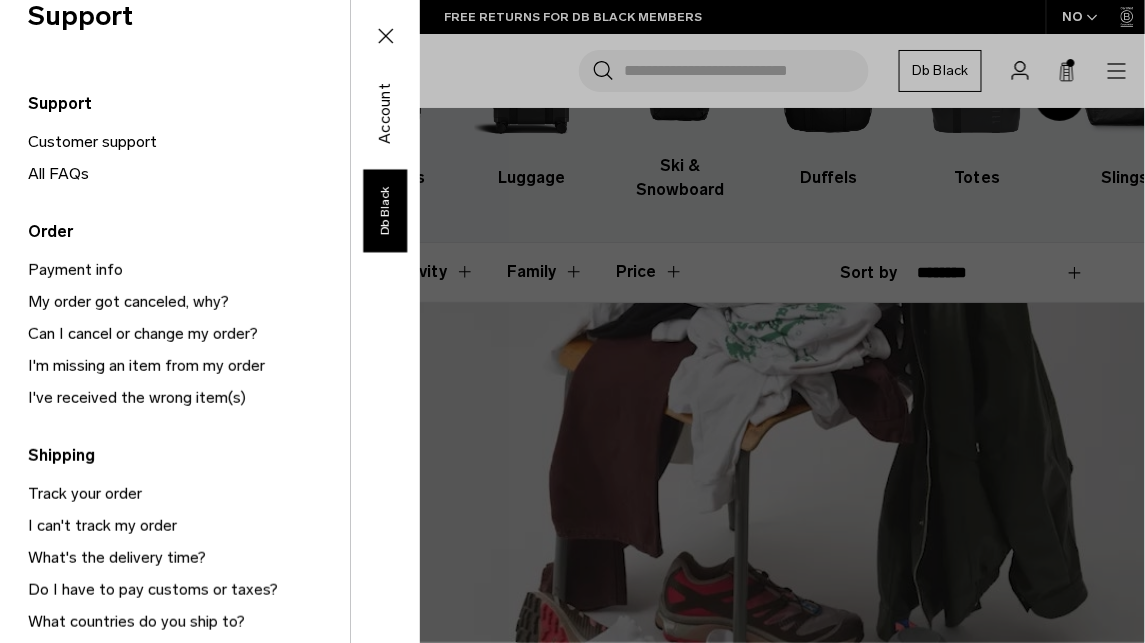 scroll, scrollTop: 39, scrollLeft: 0, axis: vertical 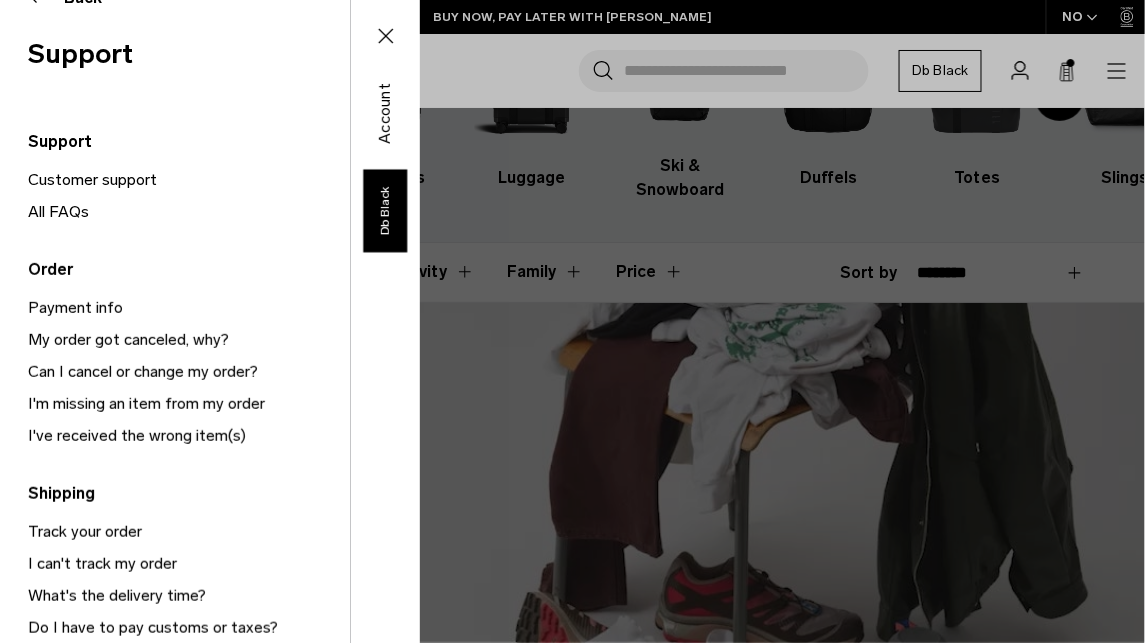 click on "Payment info" at bounding box center (189, 308) 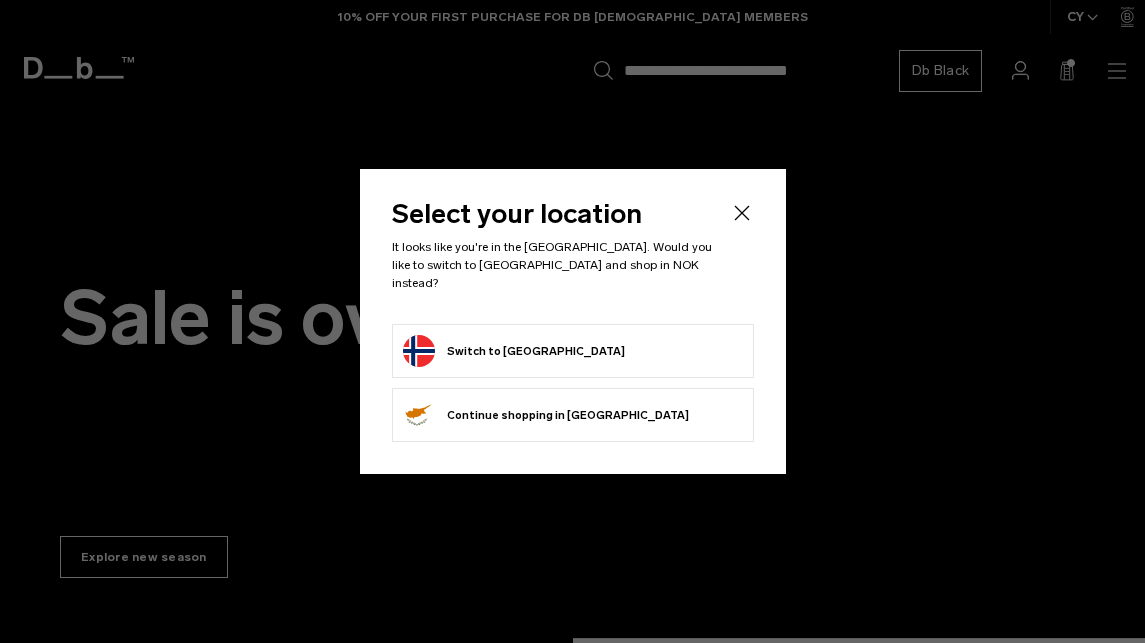 scroll, scrollTop: 0, scrollLeft: 0, axis: both 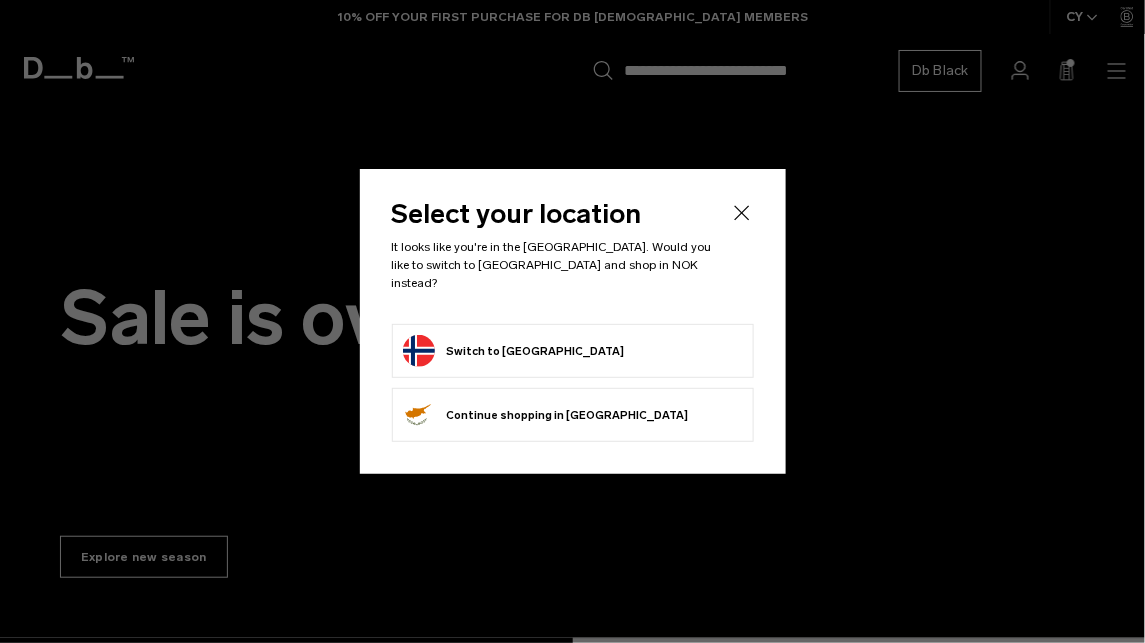 click on "Switch to Norway" at bounding box center (514, 351) 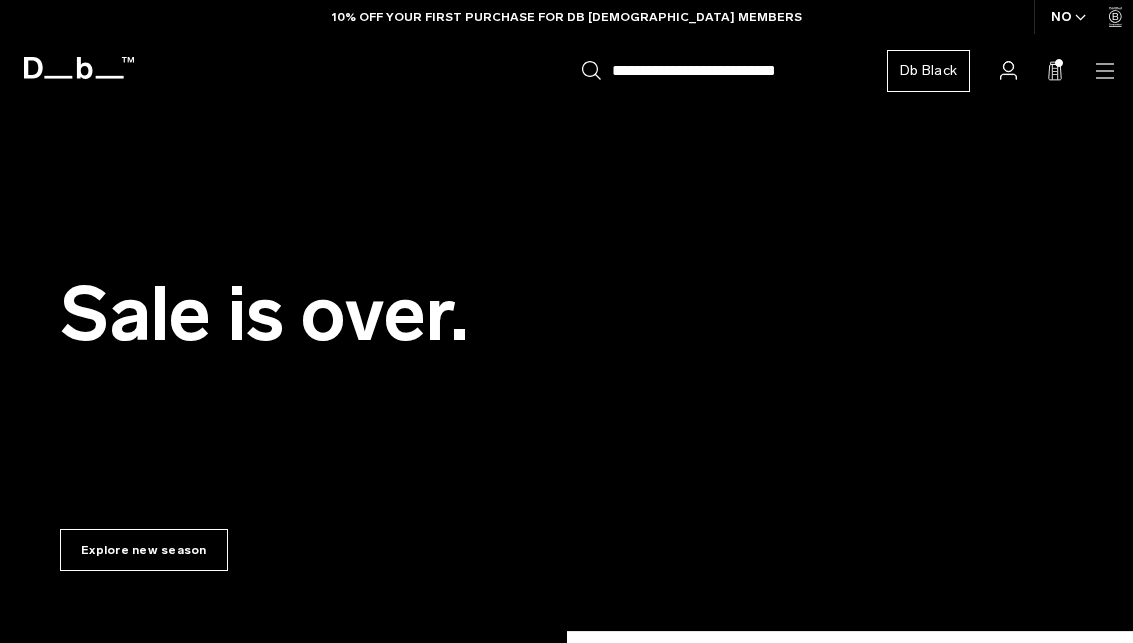 scroll, scrollTop: 203, scrollLeft: 0, axis: vertical 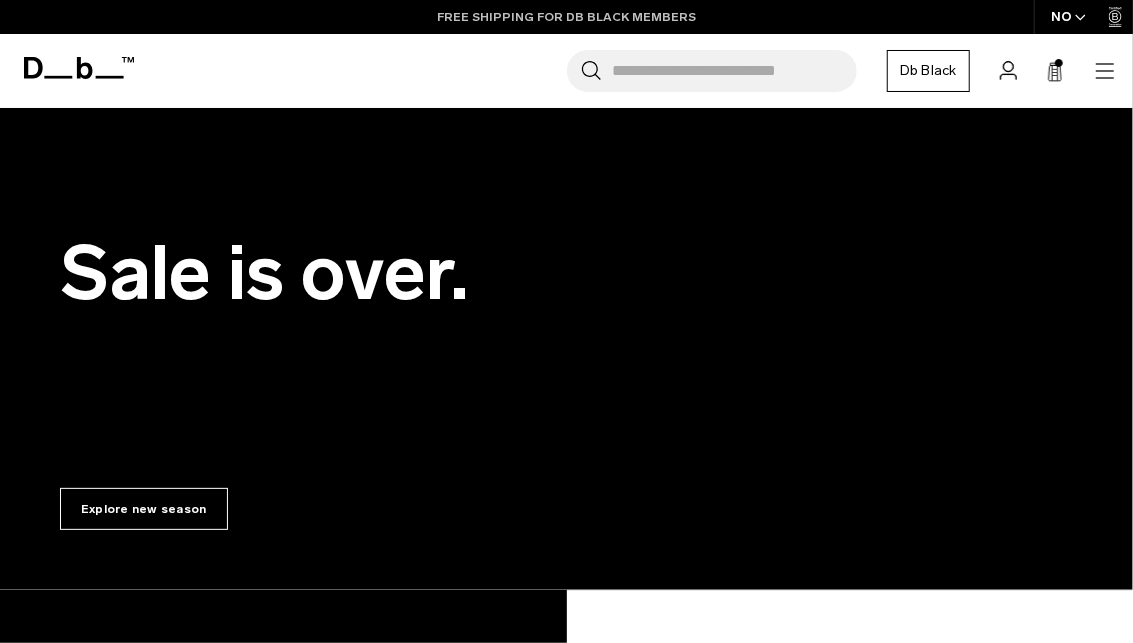 click on "FREE SHIPPING FOR DB BLACK MEMBERS" at bounding box center (566, 17) 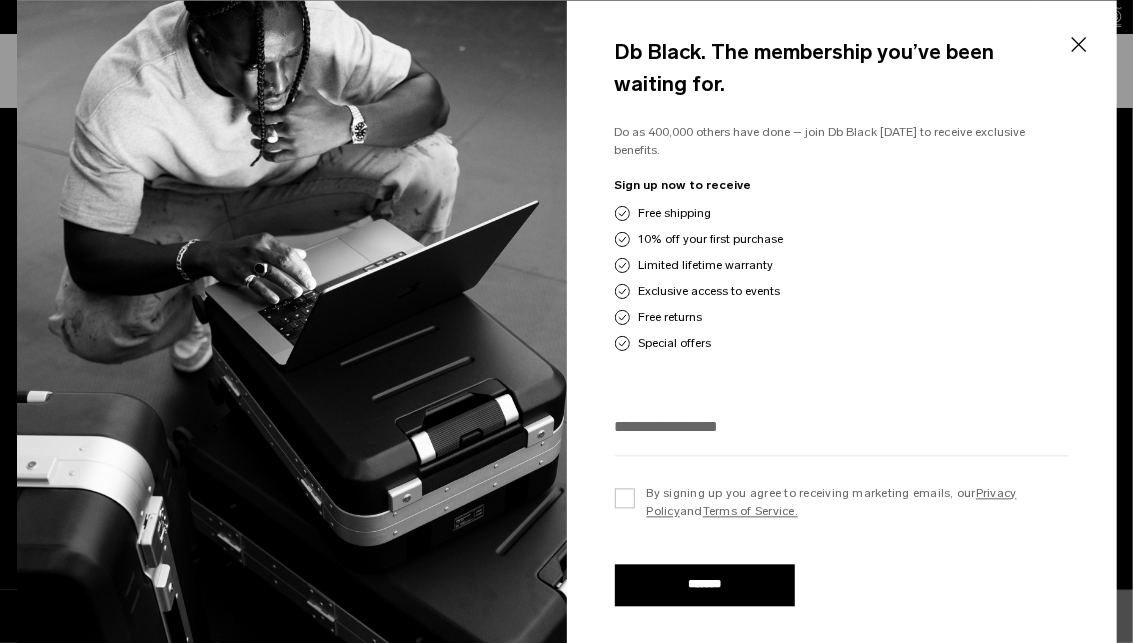 click at bounding box center [842, 426] 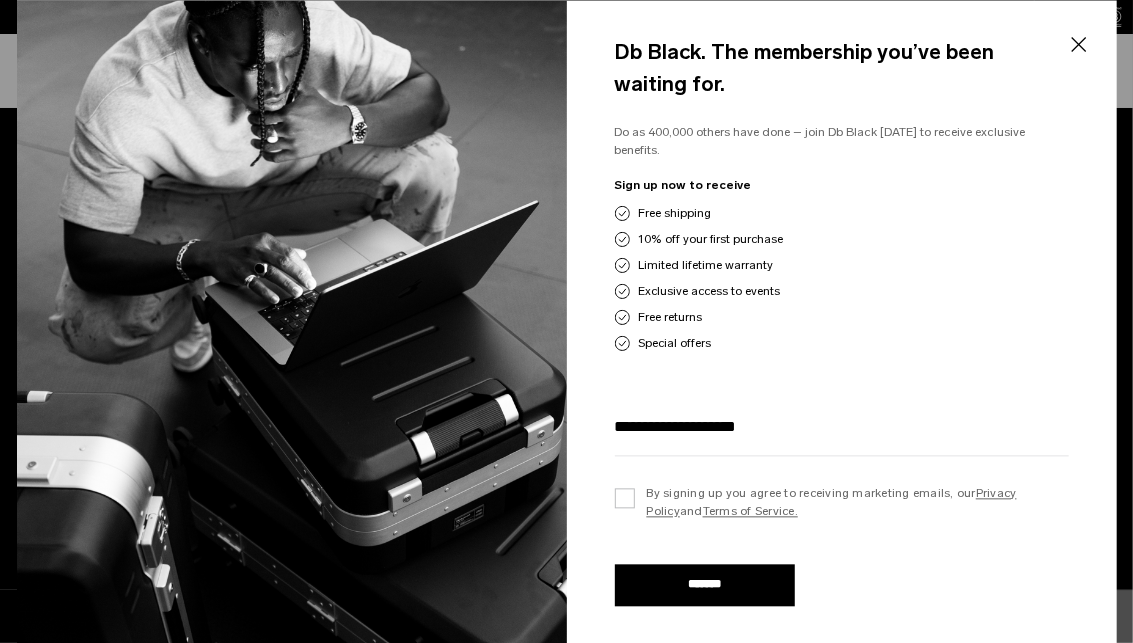 type on "**********" 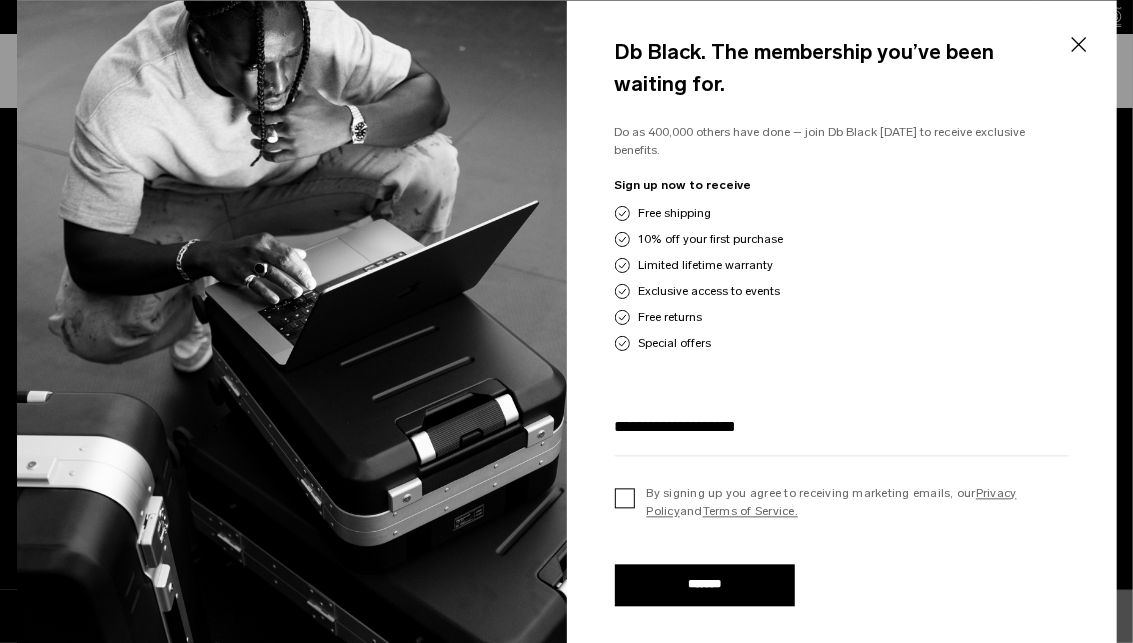 click on "By signing up you agree to receiving marketing emails, our  Privacy Policy  and  Terms of Service." at bounding box center (842, 502) 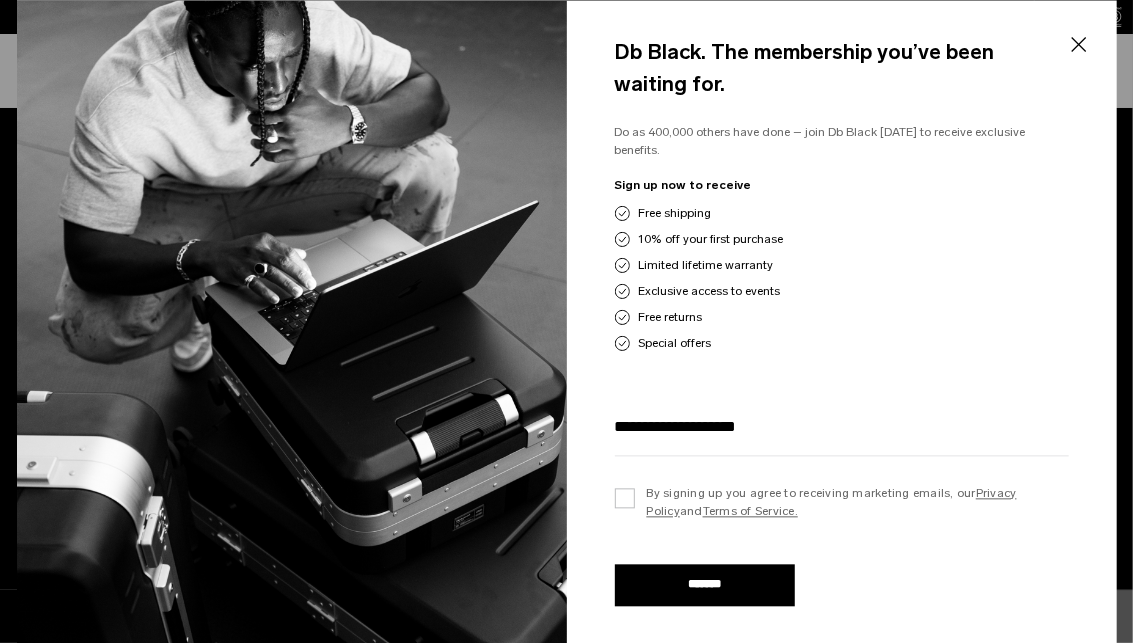 click on "*******" at bounding box center (705, 585) 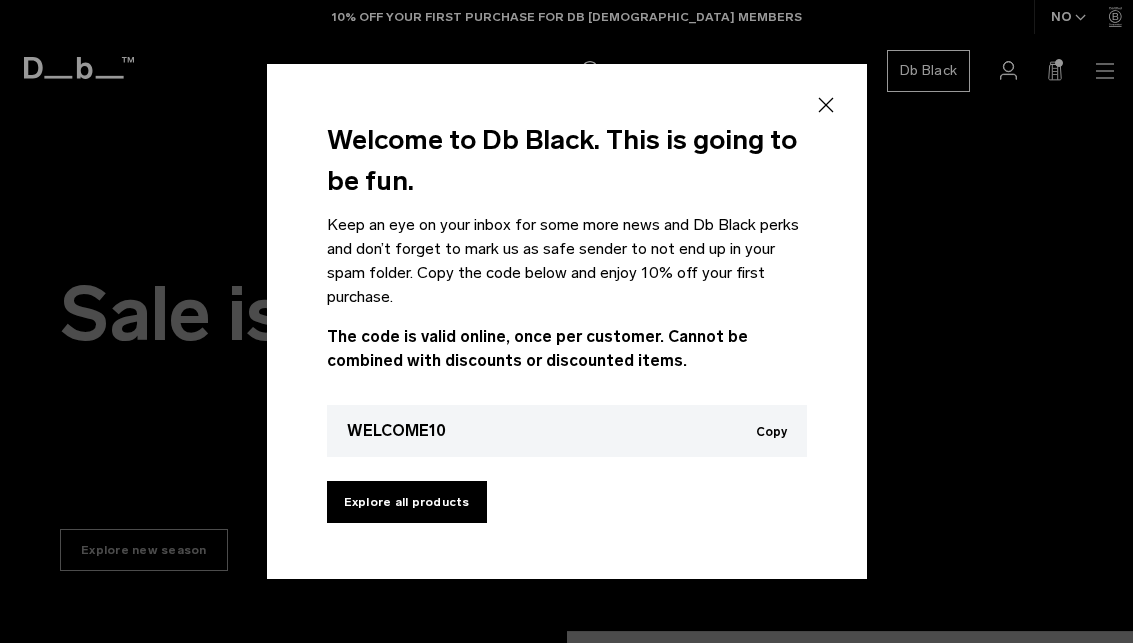 scroll, scrollTop: 0, scrollLeft: 0, axis: both 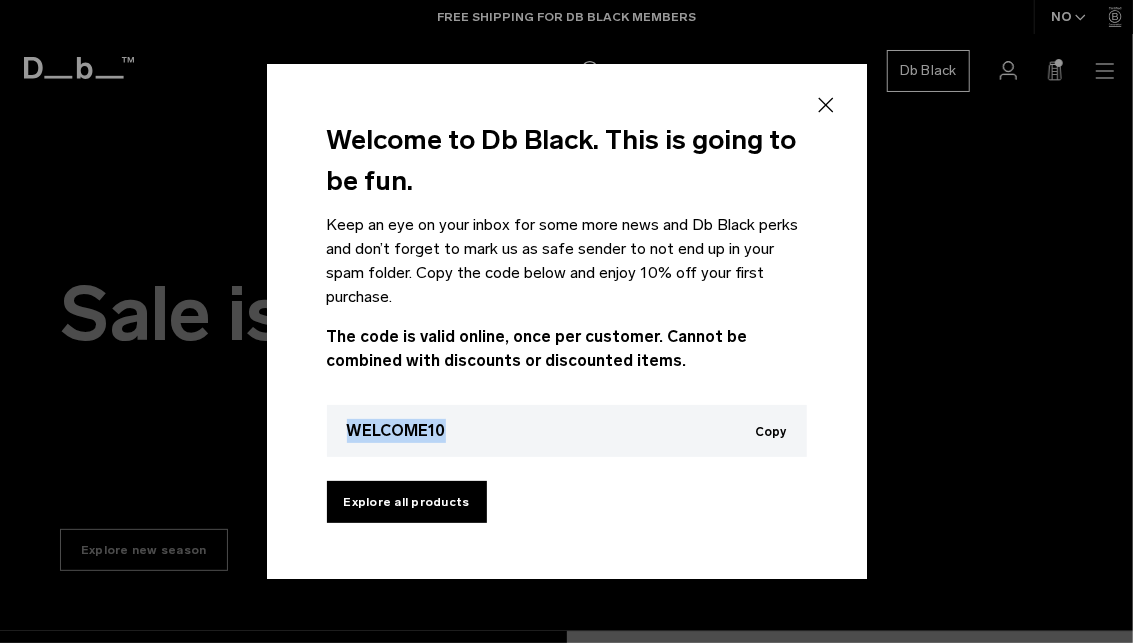 drag, startPoint x: 341, startPoint y: 435, endPoint x: 505, endPoint y: 436, distance: 164.00305 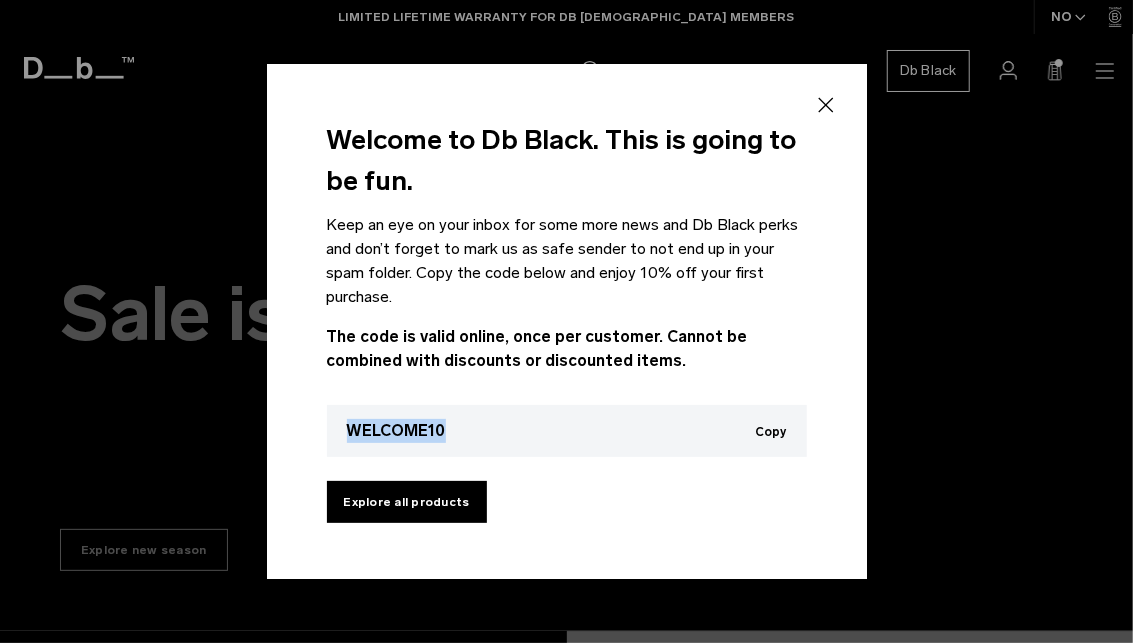 click 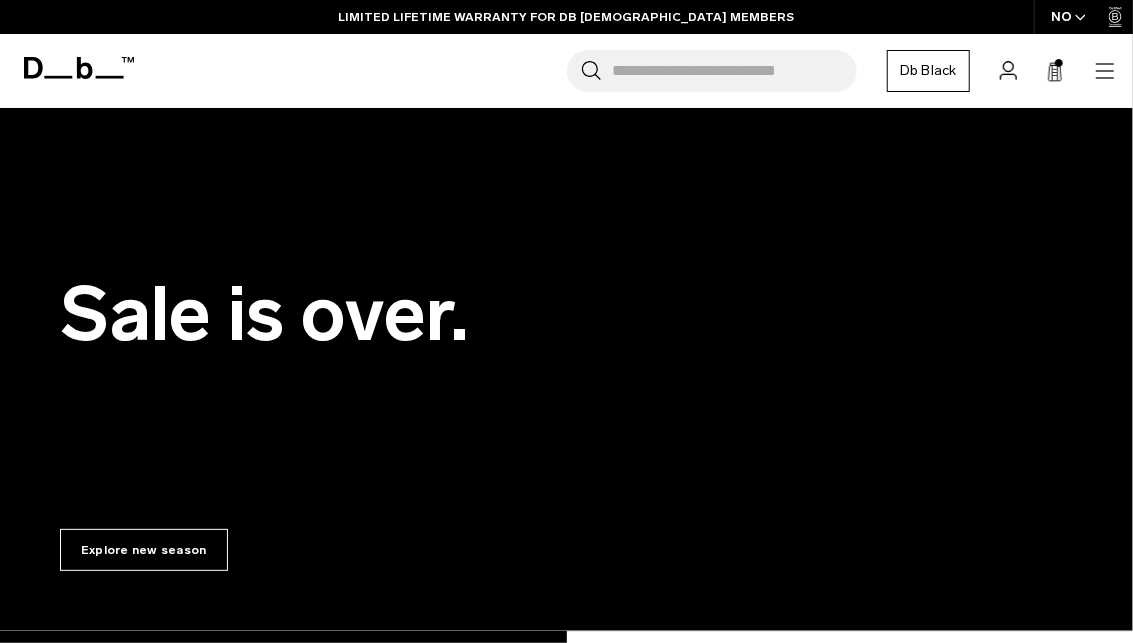 click 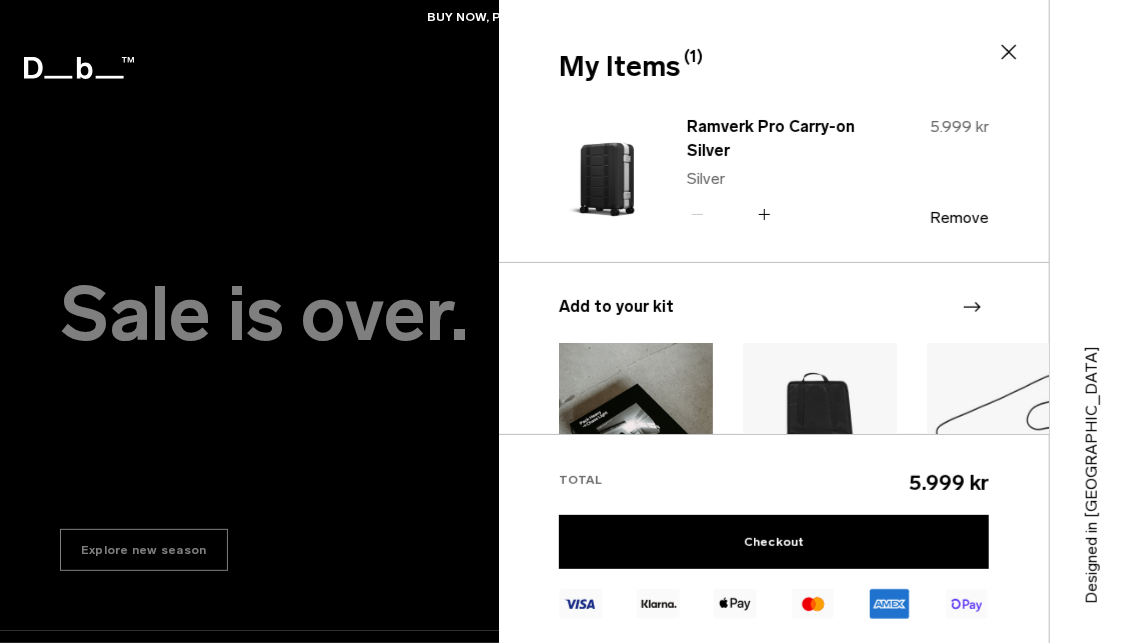 scroll, scrollTop: 289, scrollLeft: 0, axis: vertical 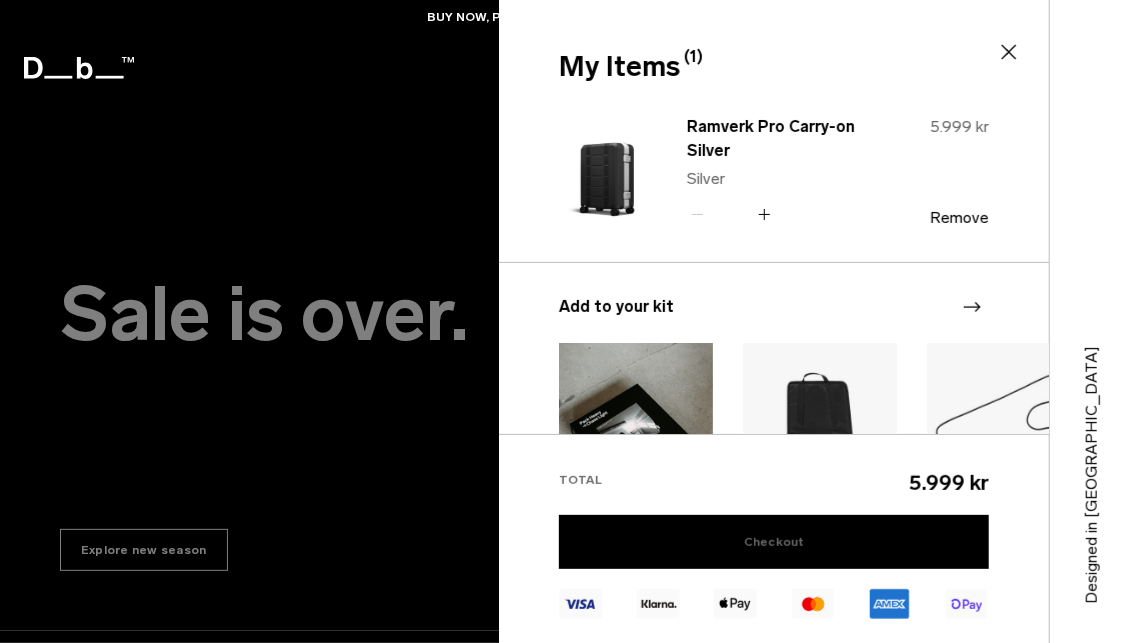 click on "Checkout" at bounding box center (774, 542) 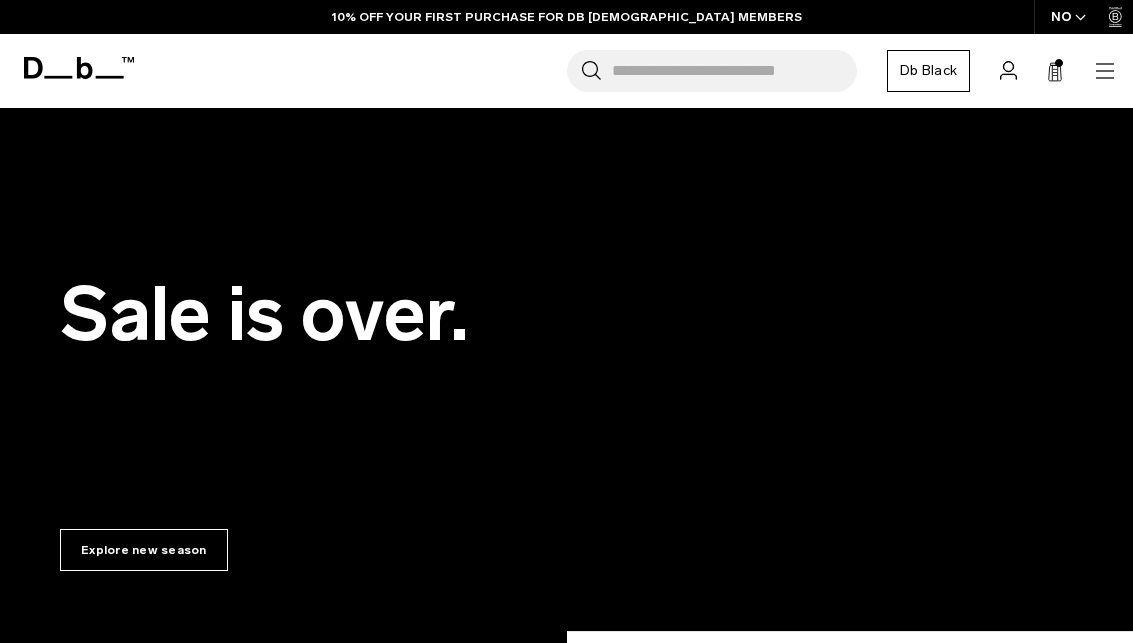 scroll, scrollTop: 0, scrollLeft: 0, axis: both 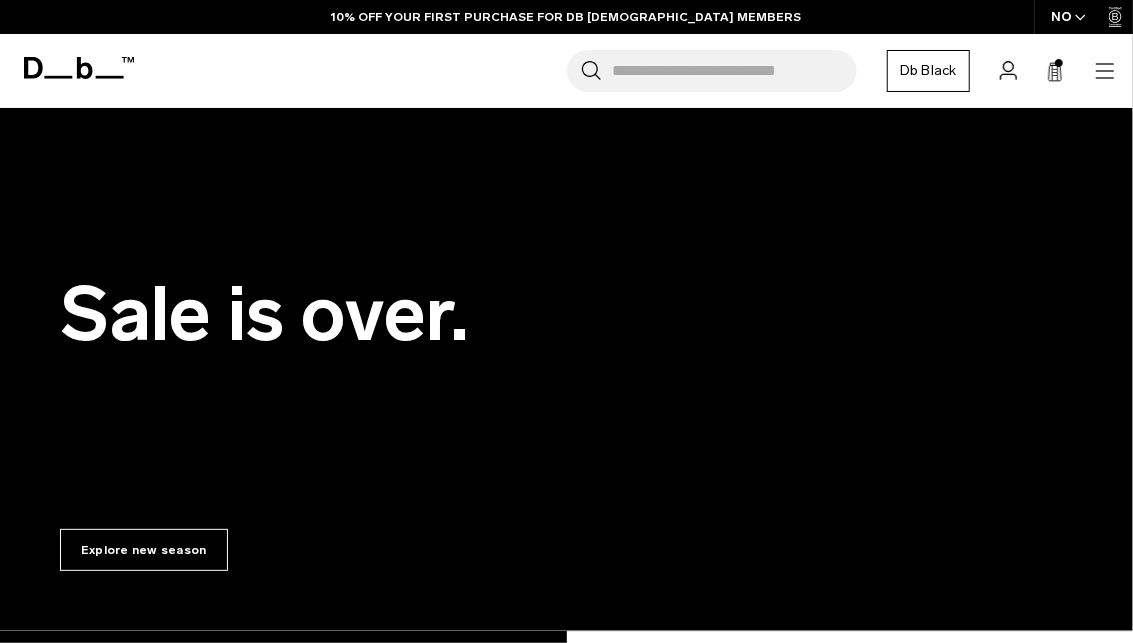 click on "Search for Bags, Luggage...
Search
Close
Trending Products
All Products
Hugger Backpack 30L Black Out
2.299 kr
Ramverk Front-access Carry-on Black Out" at bounding box center [631, 71] 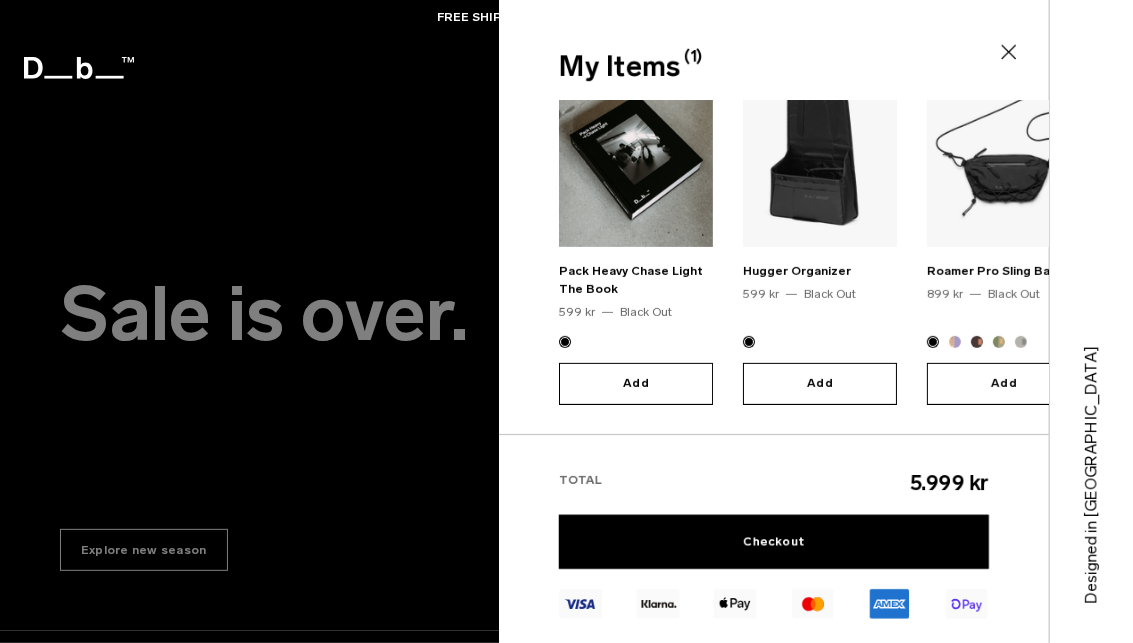 scroll, scrollTop: 0, scrollLeft: 0, axis: both 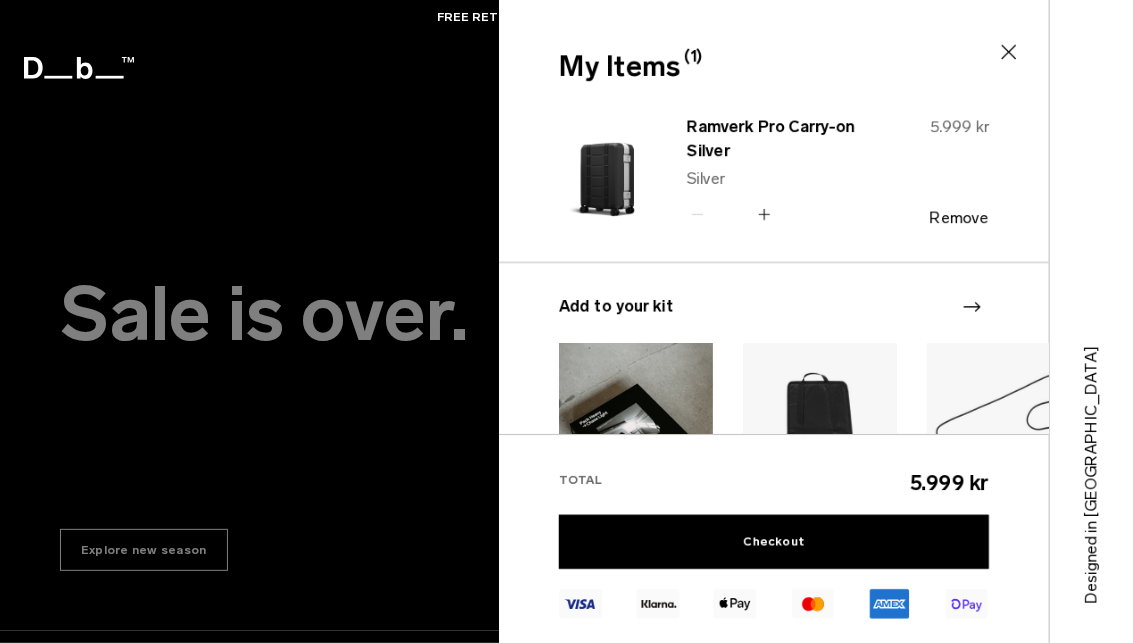 drag, startPoint x: 673, startPoint y: 130, endPoint x: 803, endPoint y: 163, distance: 134.12308 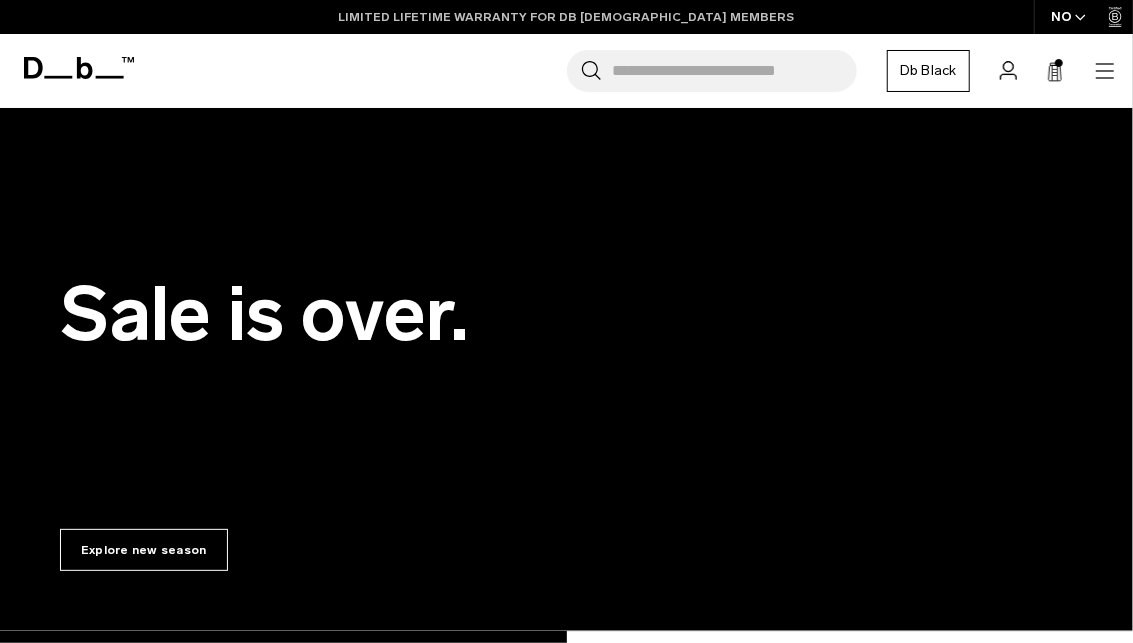click on "LIMITED LIFETIME WARRANTY FOR DB [DEMOGRAPHIC_DATA] MEMBERS" at bounding box center (567, 17) 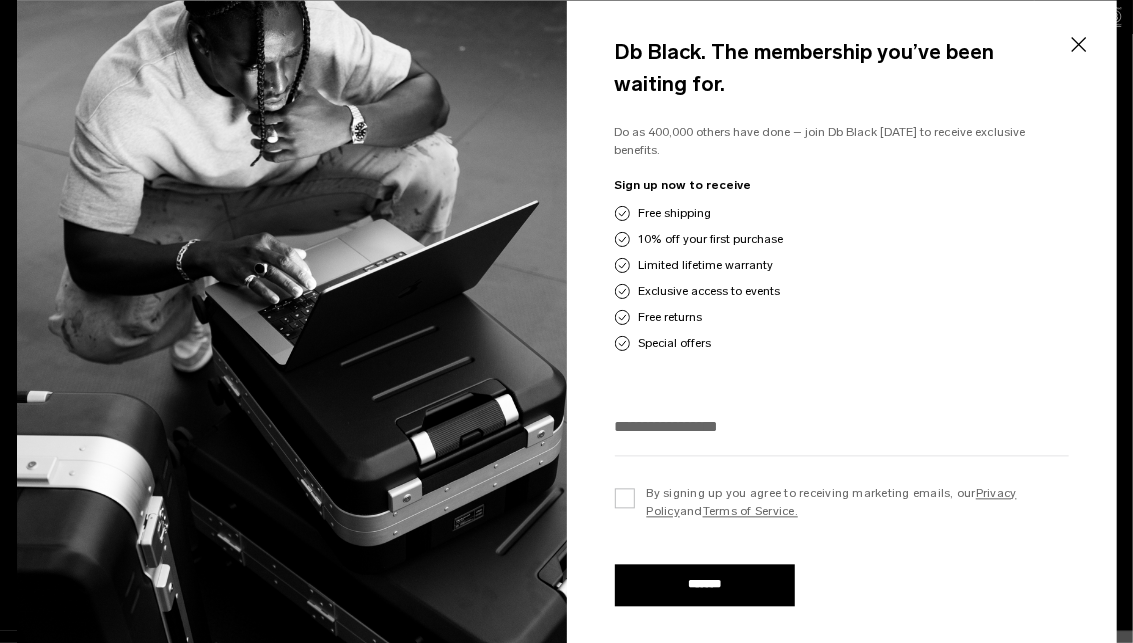 click on "Close" at bounding box center [1078, 45] 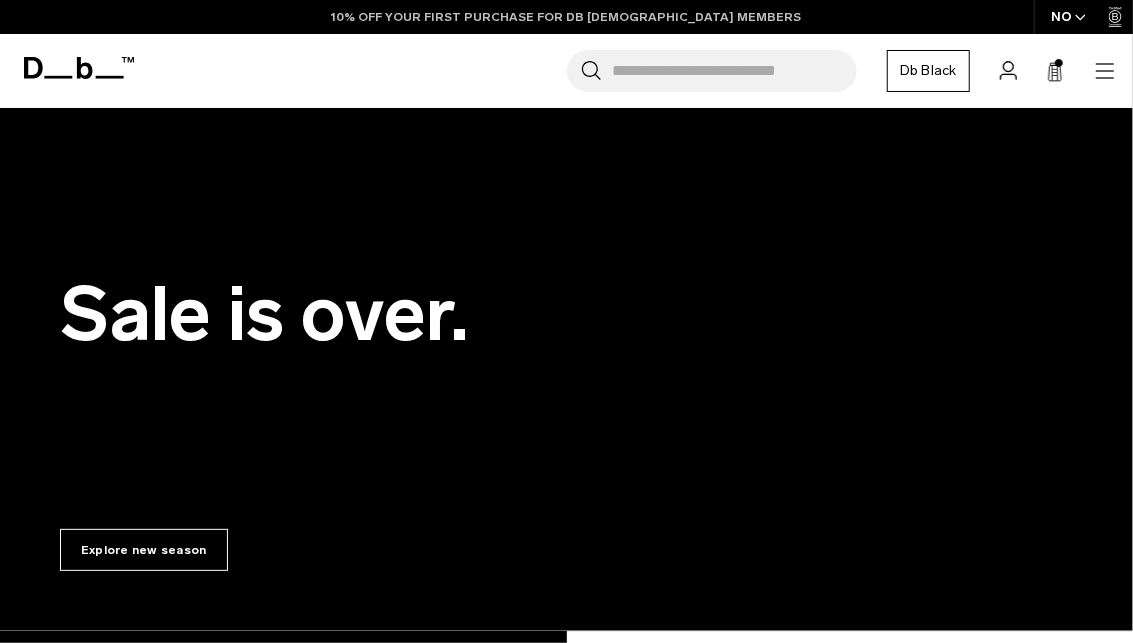 click on "10% OFF YOUR FIRST PURCHASE FOR DB [DEMOGRAPHIC_DATA] MEMBERS" at bounding box center [567, 17] 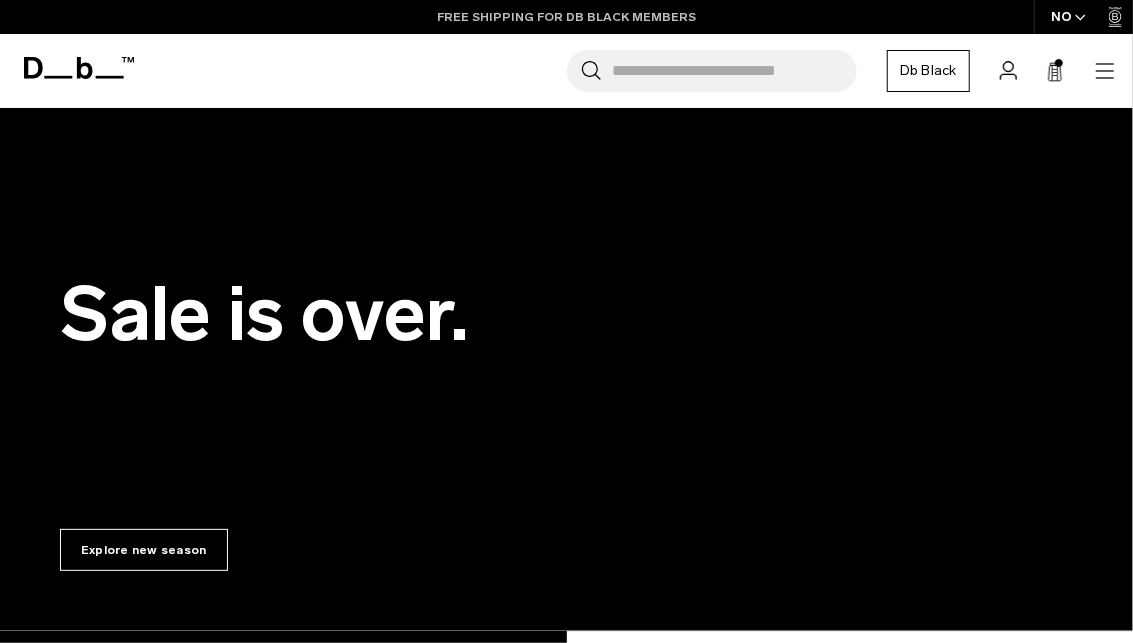 click on "FREE SHIPPING FOR DB BLACK MEMBERS" at bounding box center (566, 17) 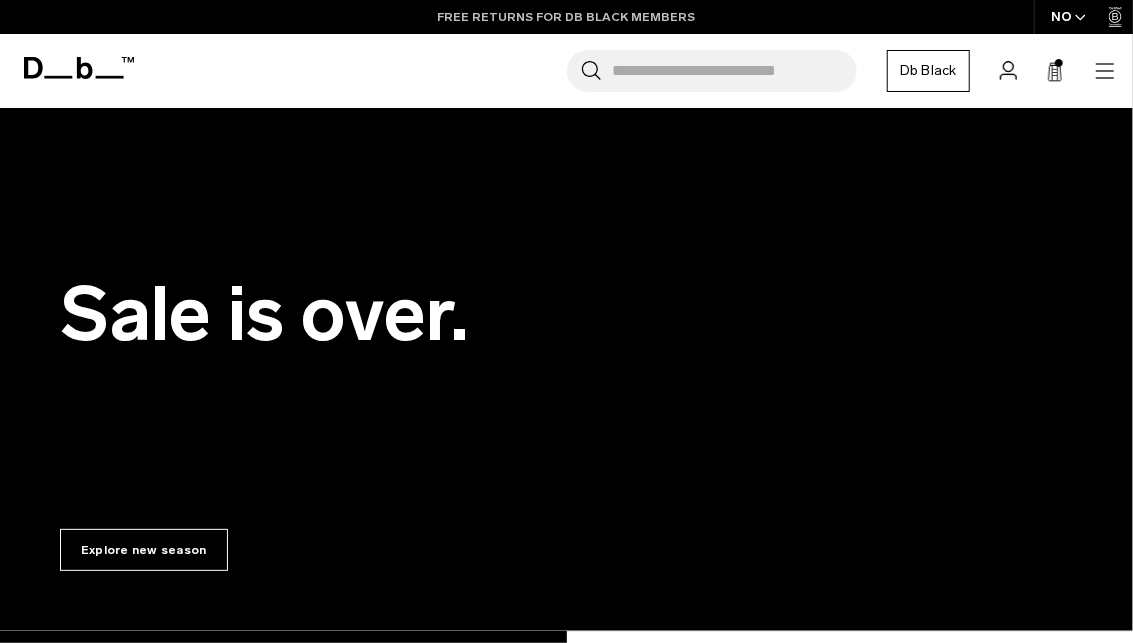 click on "FREE RETURNS FOR DB BLACK MEMBERS" at bounding box center (567, 17) 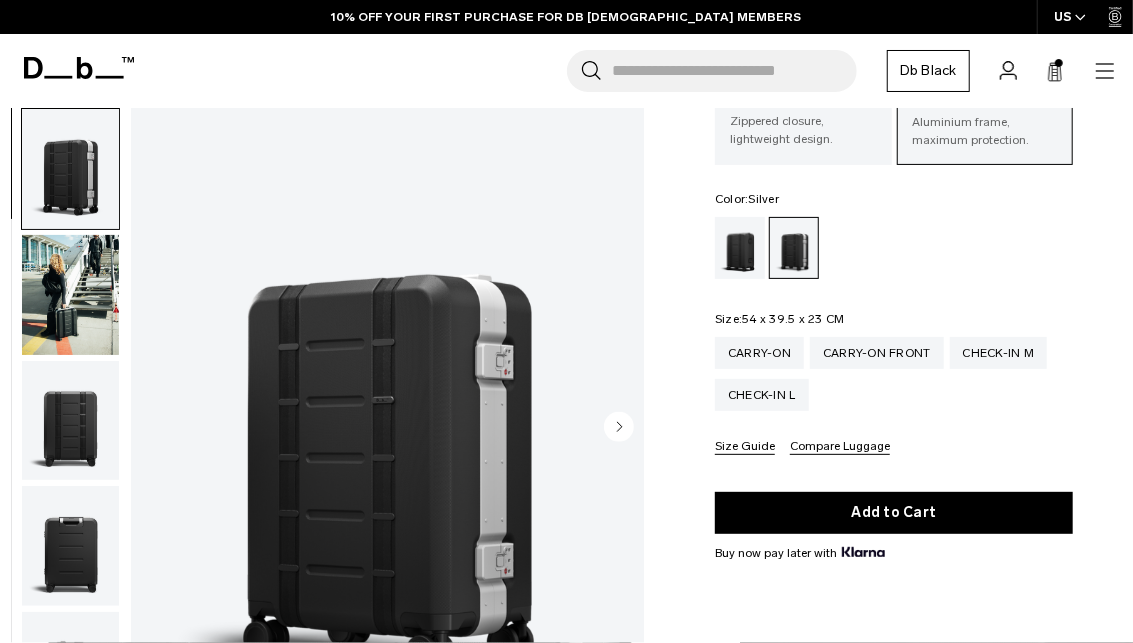 scroll, scrollTop: 175, scrollLeft: 0, axis: vertical 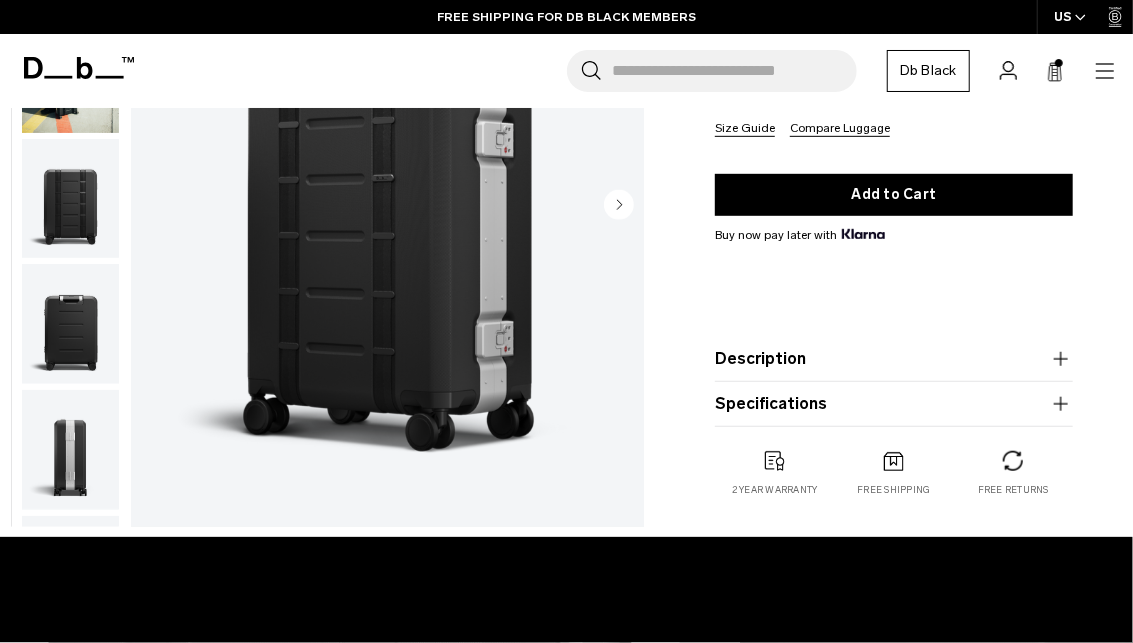 click on "Description" at bounding box center (894, 359) 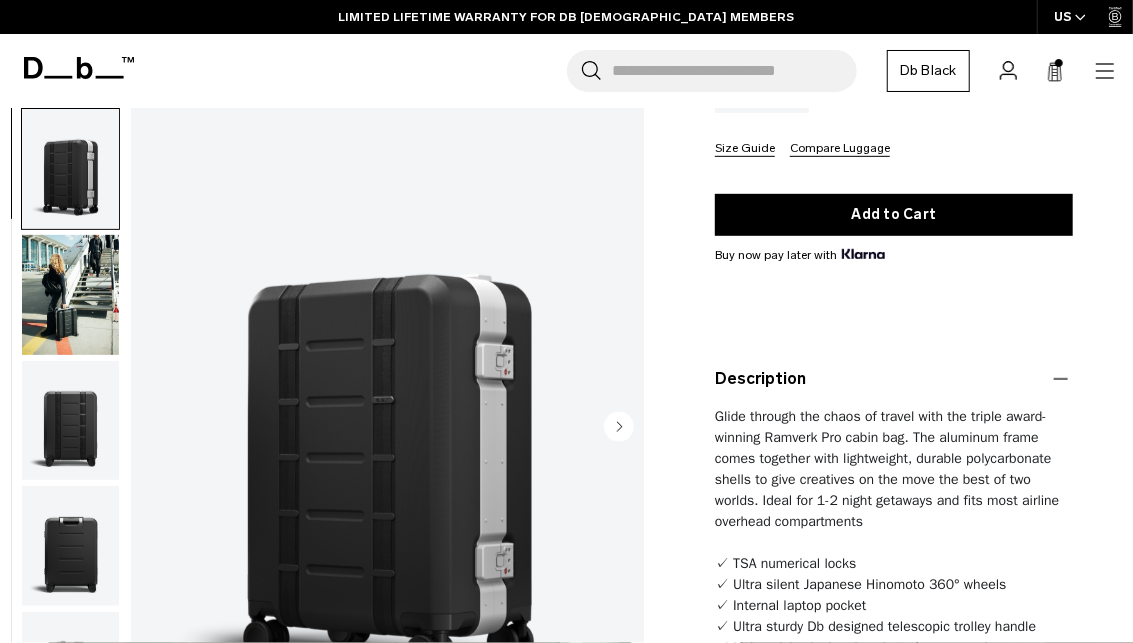 scroll, scrollTop: 444, scrollLeft: 0, axis: vertical 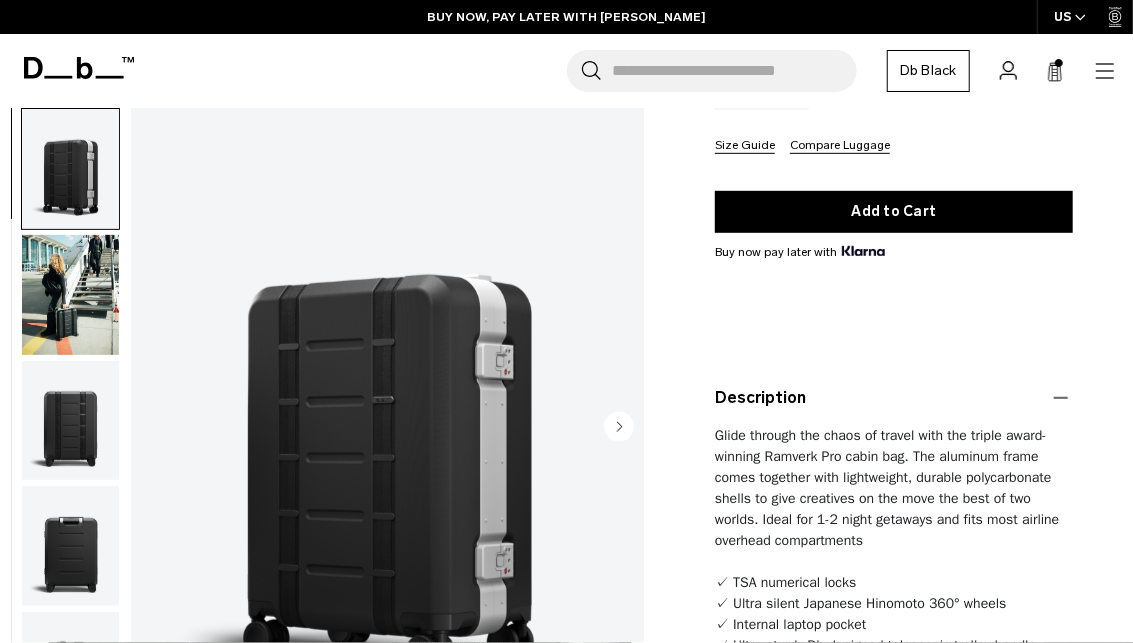click on "Ramverk Pro Carry-on
$749
4.6 star rating      61 Reviews
Ramverk Pro
Aluminium frame, maximum protection.
Ramverk
Zippered closure, lightweight design.
Color:
Silver
Out of stock
Size:
54 x 39.5 x 23 CM
Out of stock
Carry-on" at bounding box center (894, 284) 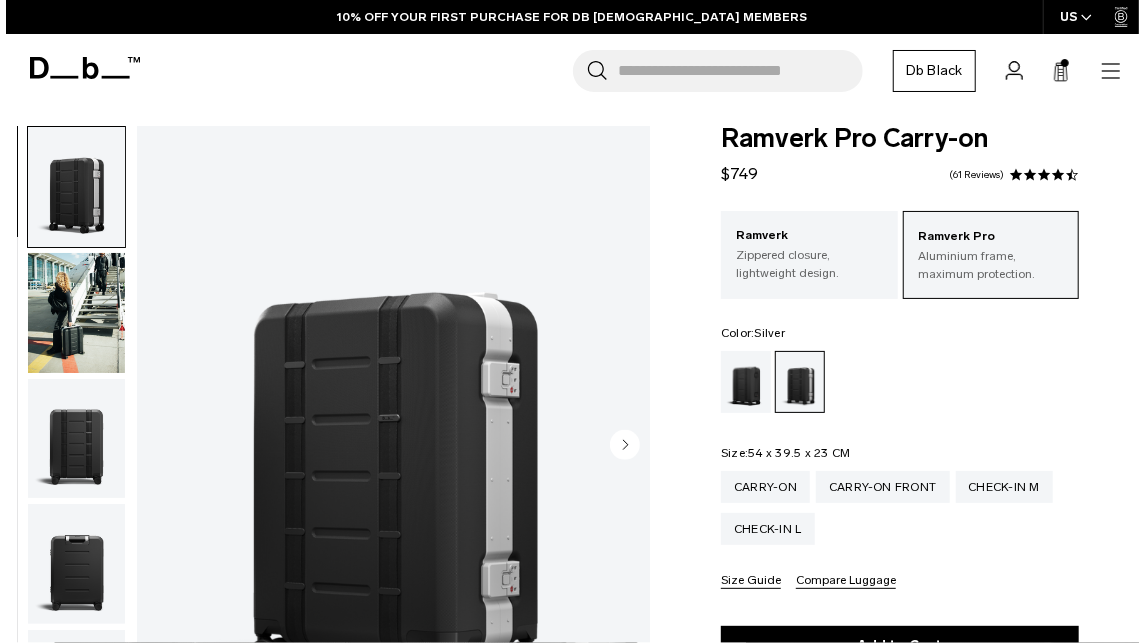 scroll, scrollTop: 0, scrollLeft: 0, axis: both 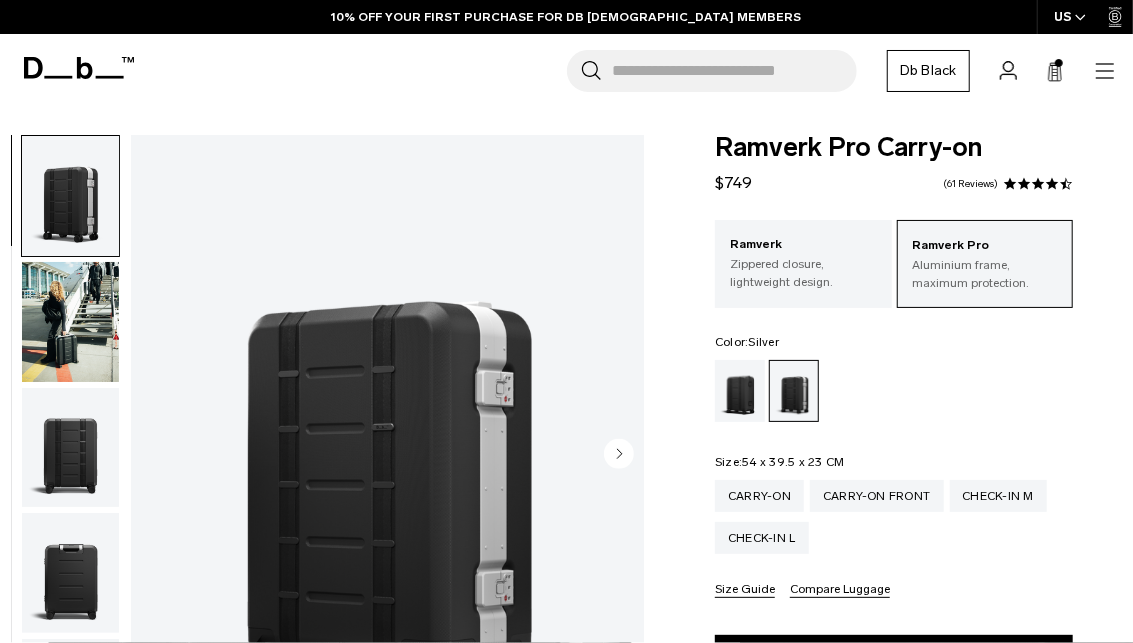 click 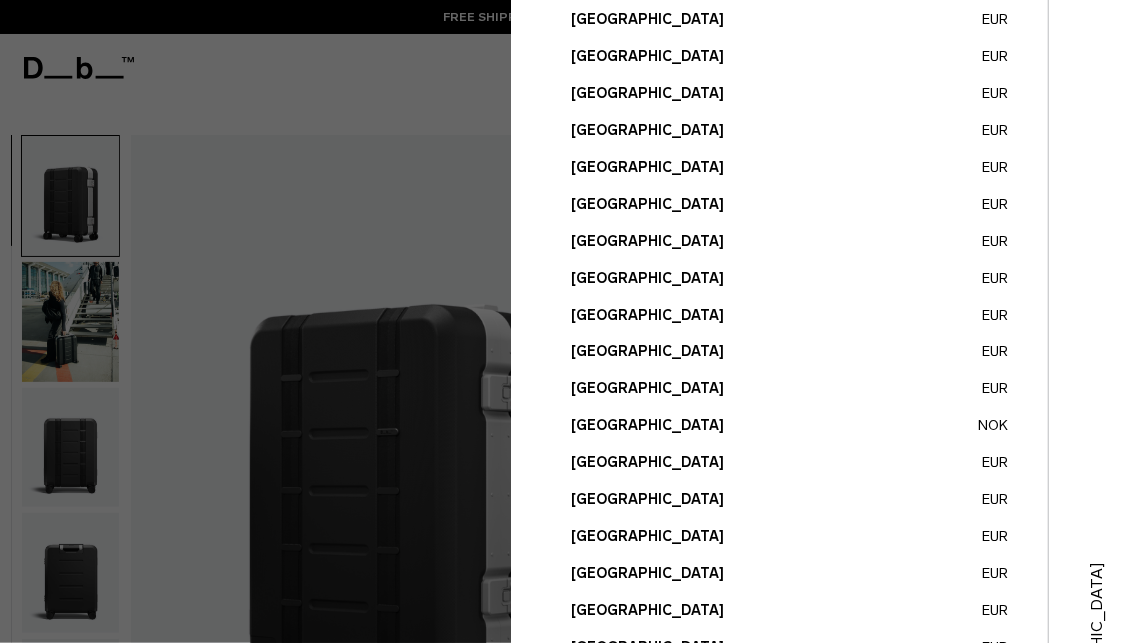 scroll, scrollTop: 612, scrollLeft: 0, axis: vertical 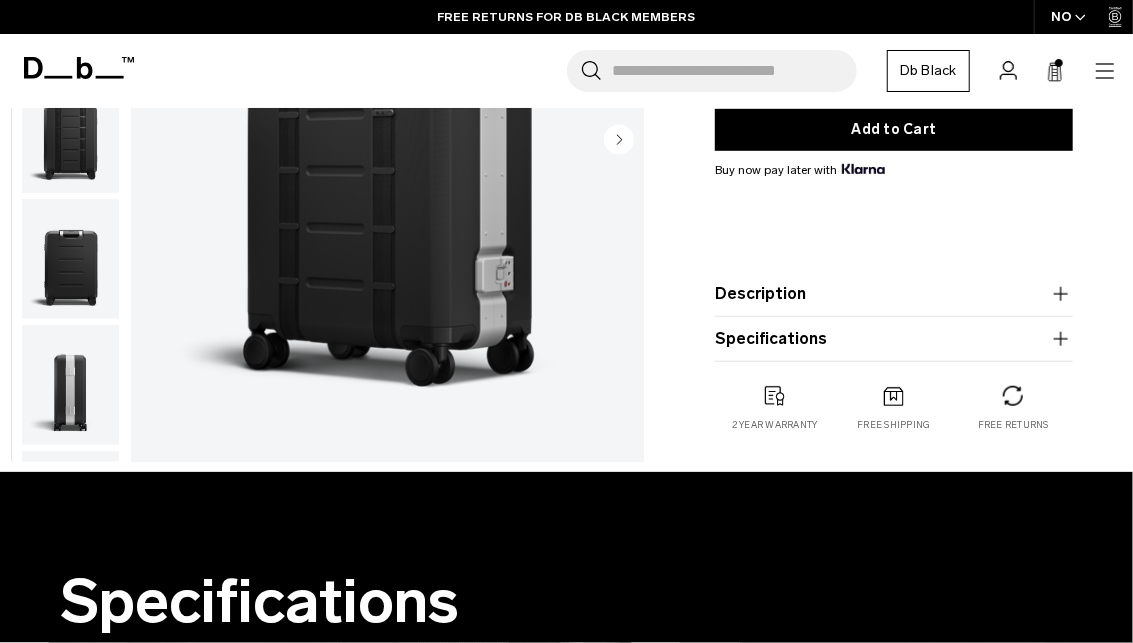 click on "Description" at bounding box center (894, 294) 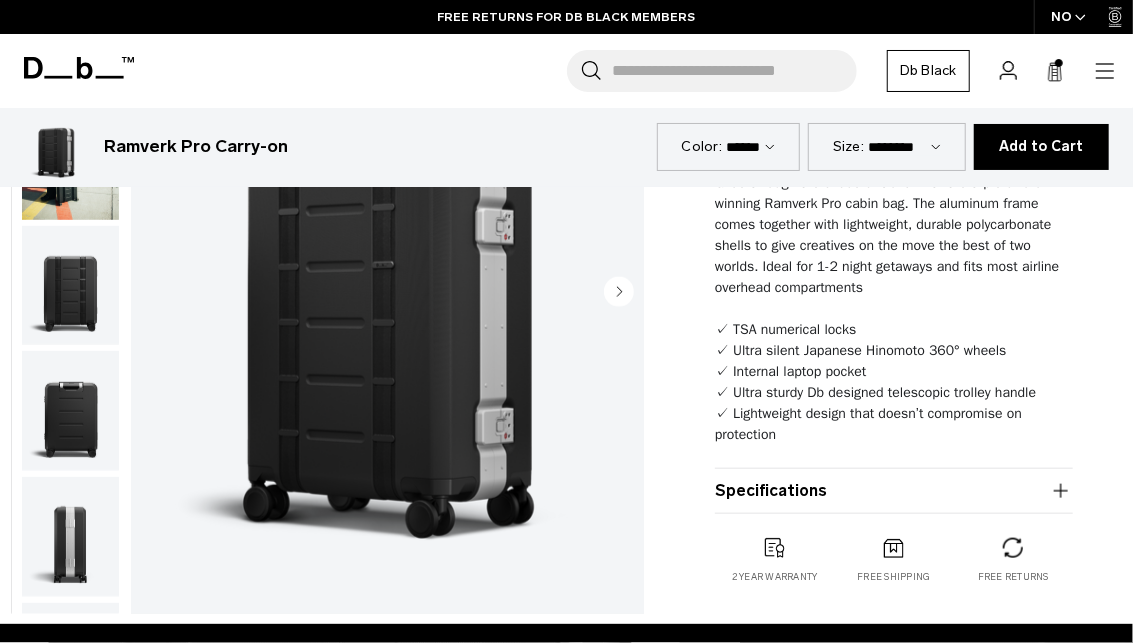 scroll, scrollTop: 745, scrollLeft: 0, axis: vertical 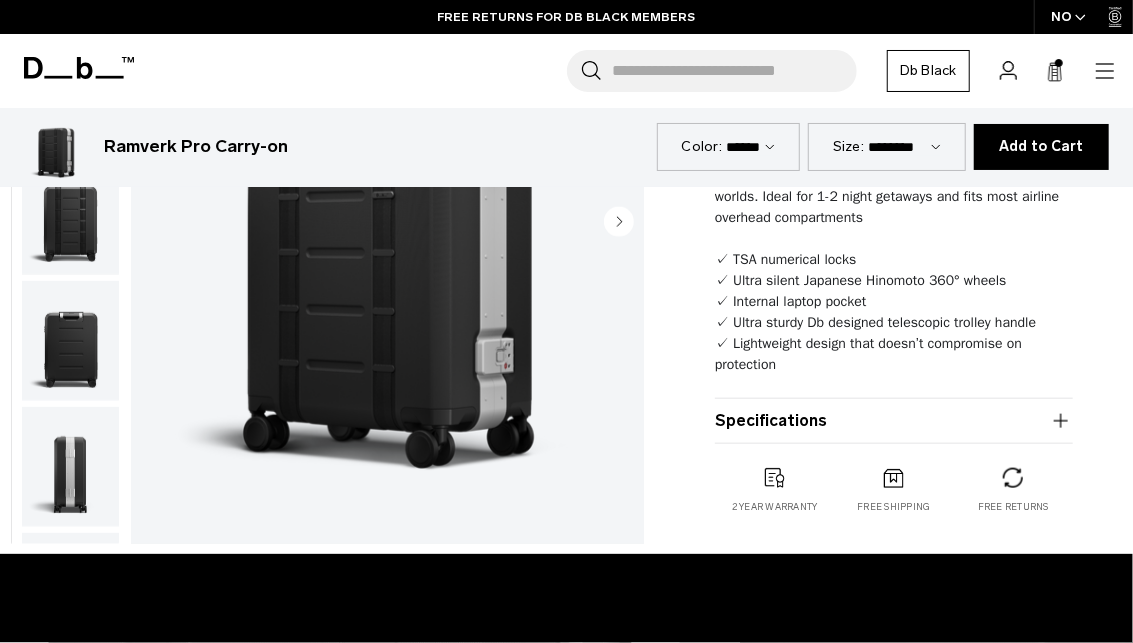 click on "Specifications" at bounding box center (894, 421) 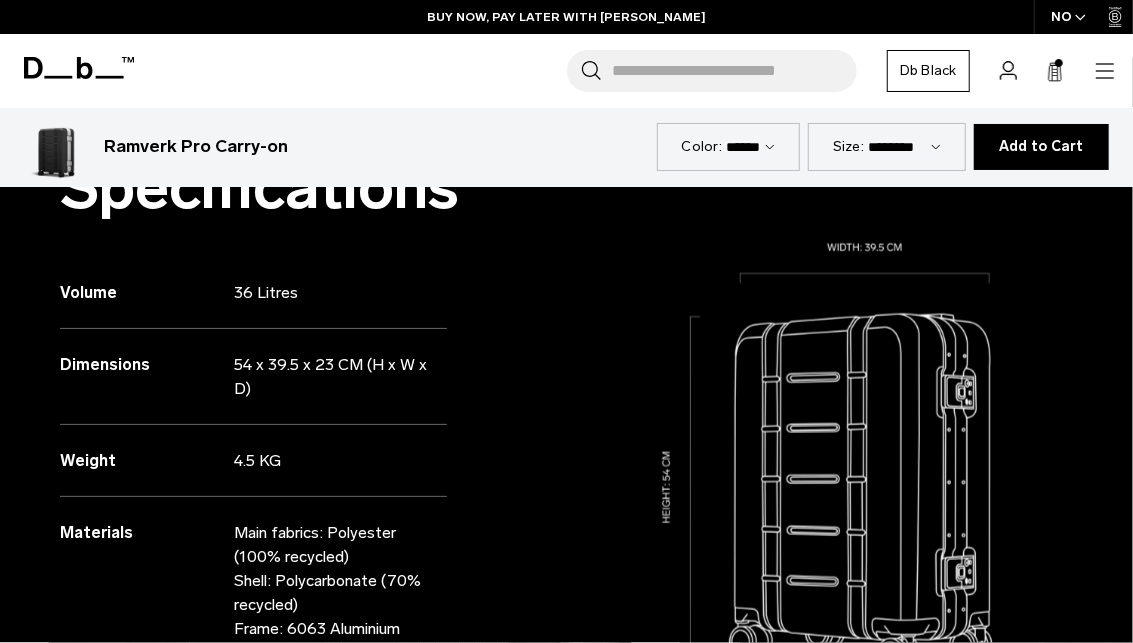 scroll, scrollTop: 1252, scrollLeft: 0, axis: vertical 